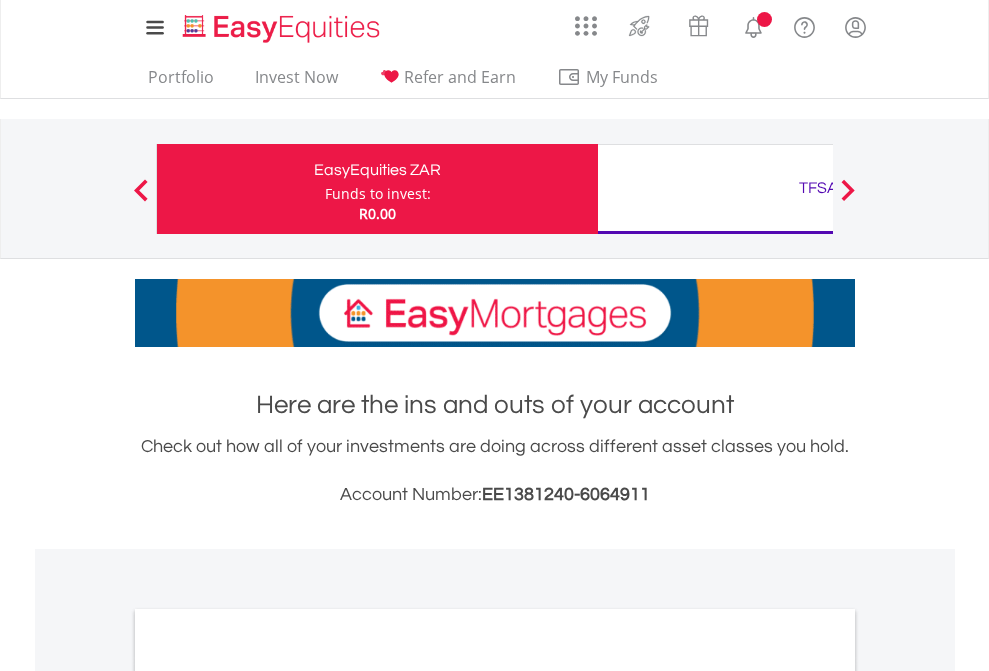 scroll, scrollTop: 0, scrollLeft: 0, axis: both 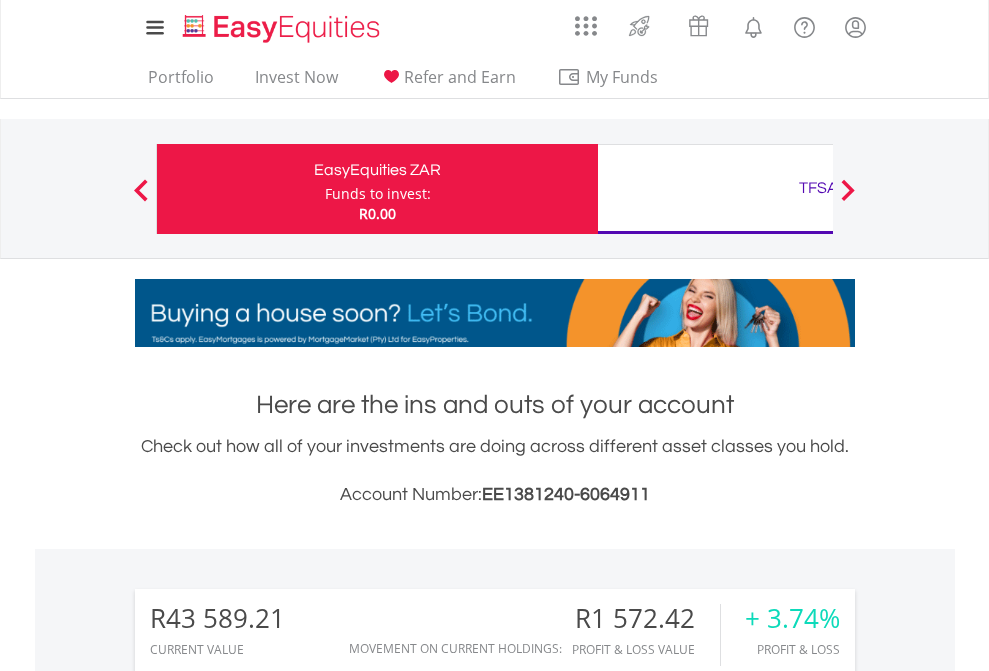 click on "Funds to invest:" at bounding box center (378, 194) 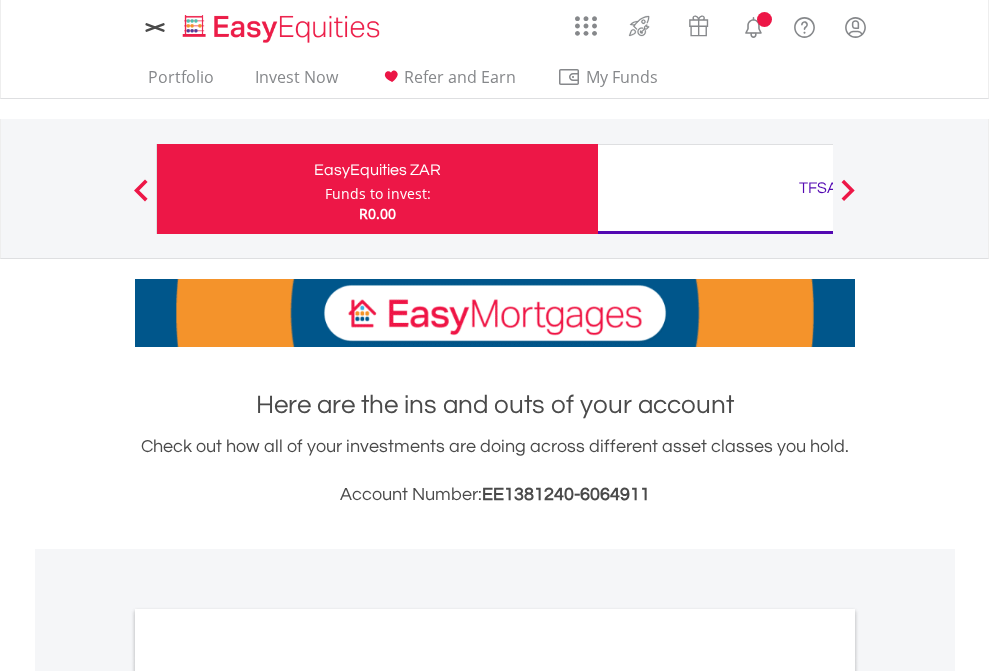 scroll, scrollTop: 0, scrollLeft: 0, axis: both 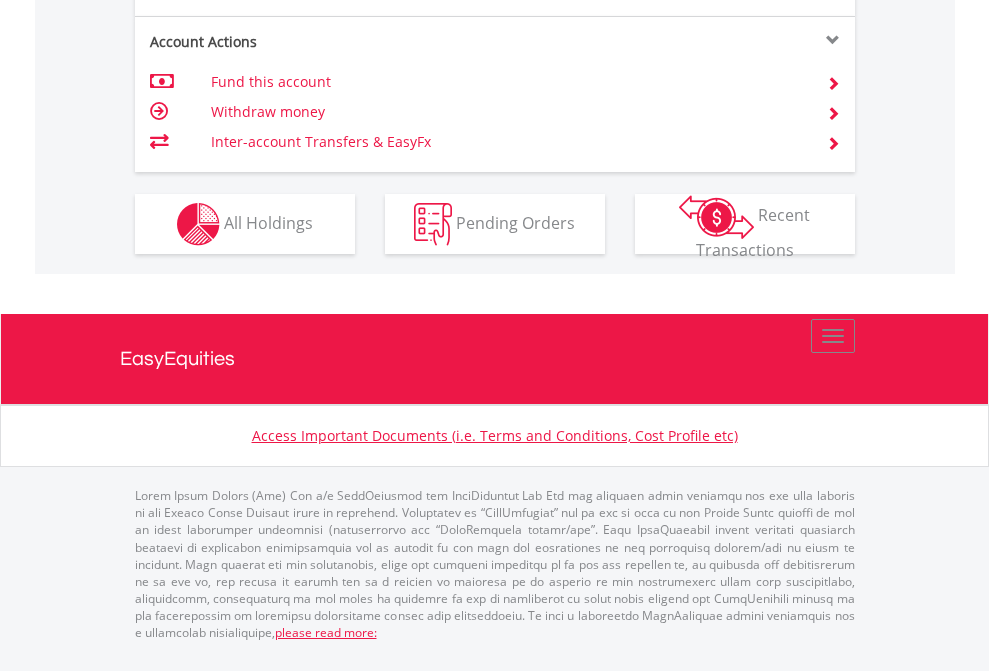 click on "Investment types" at bounding box center [706, -337] 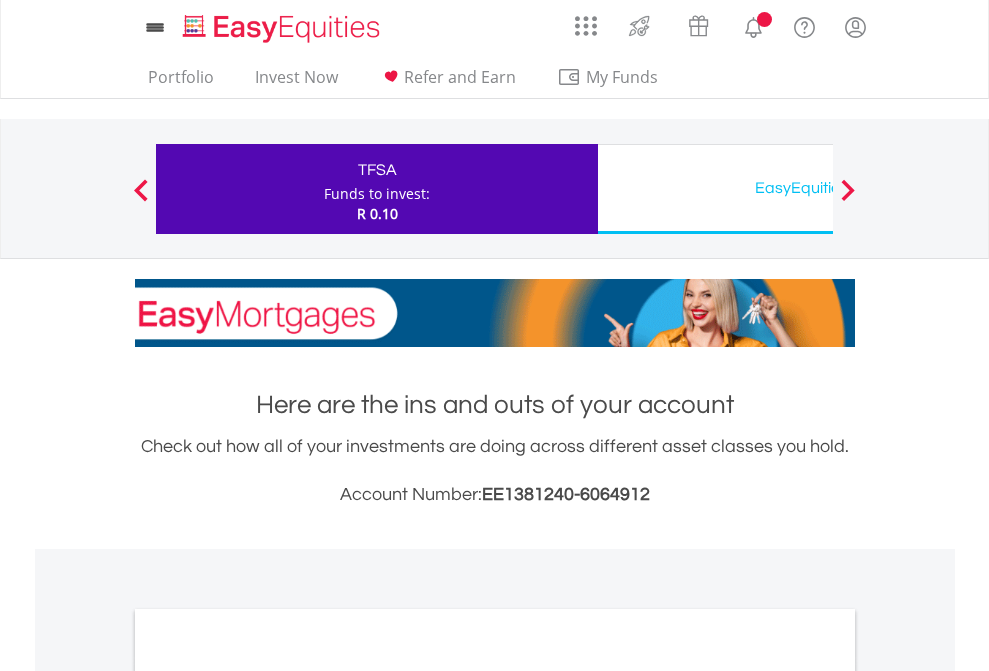 scroll, scrollTop: 0, scrollLeft: 0, axis: both 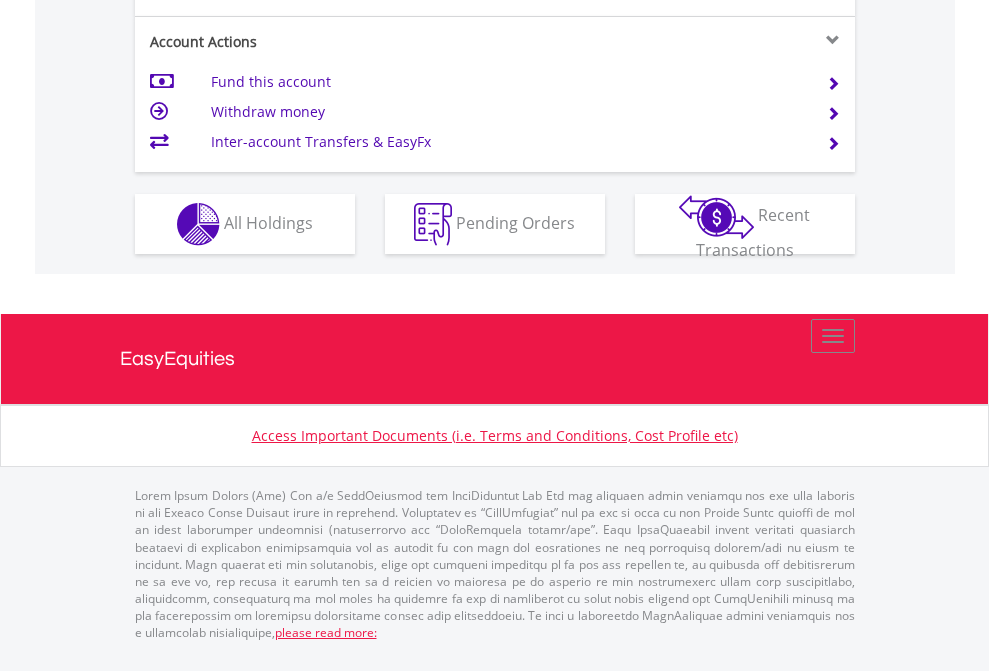 click on "Investment types" at bounding box center [706, -337] 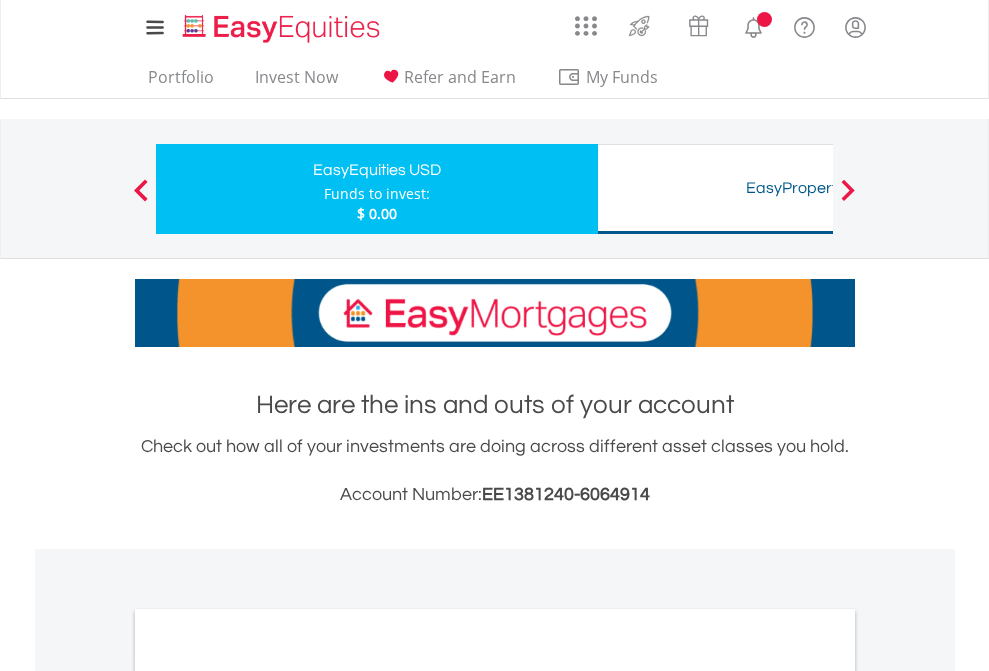 scroll, scrollTop: 0, scrollLeft: 0, axis: both 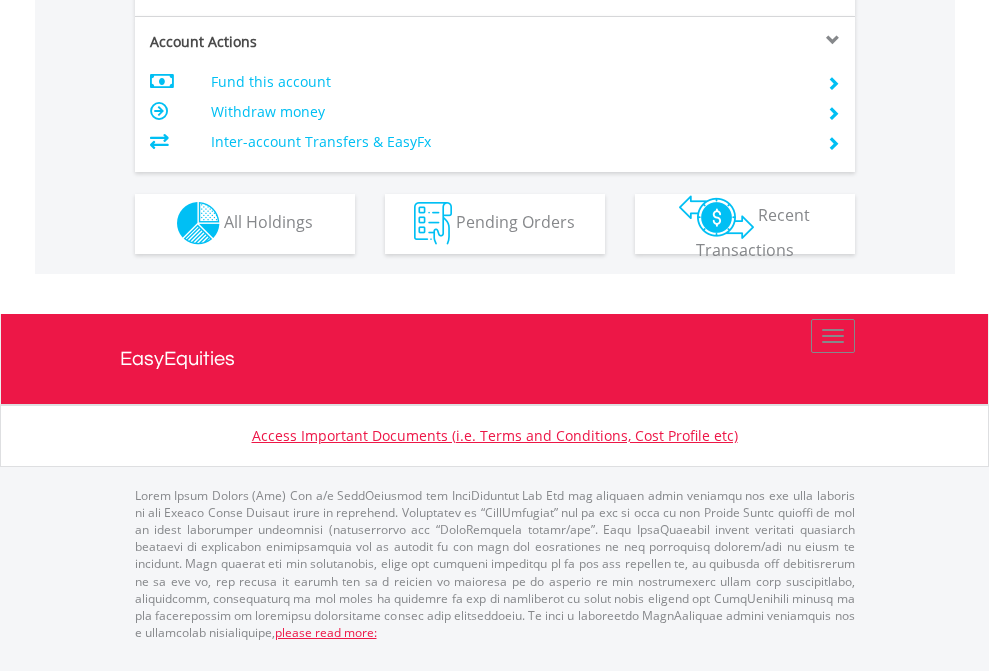 click on "Investment types" at bounding box center (706, -353) 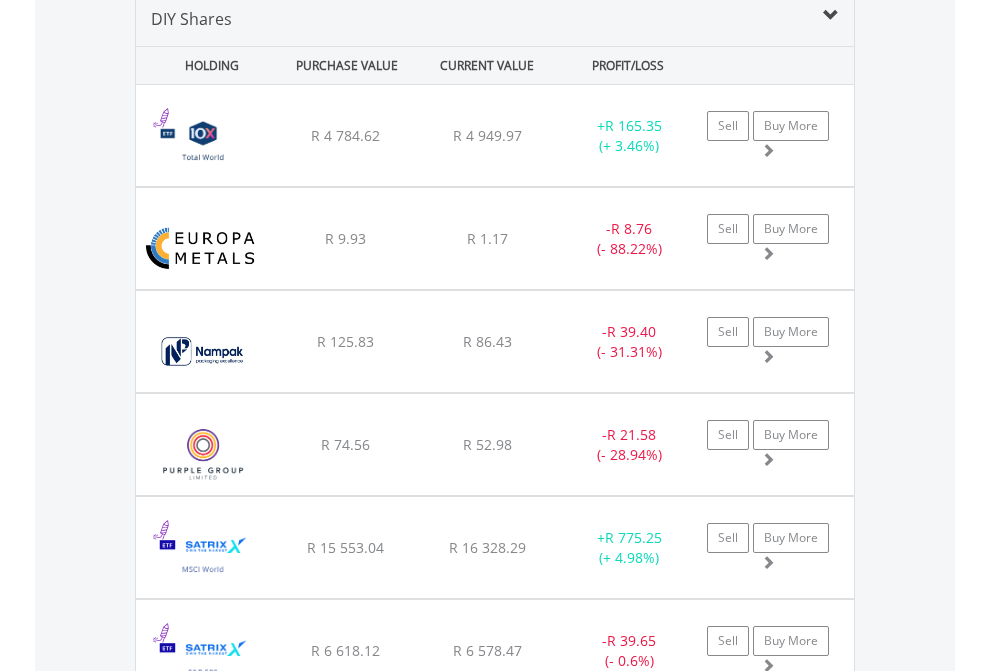 scroll, scrollTop: 1933, scrollLeft: 0, axis: vertical 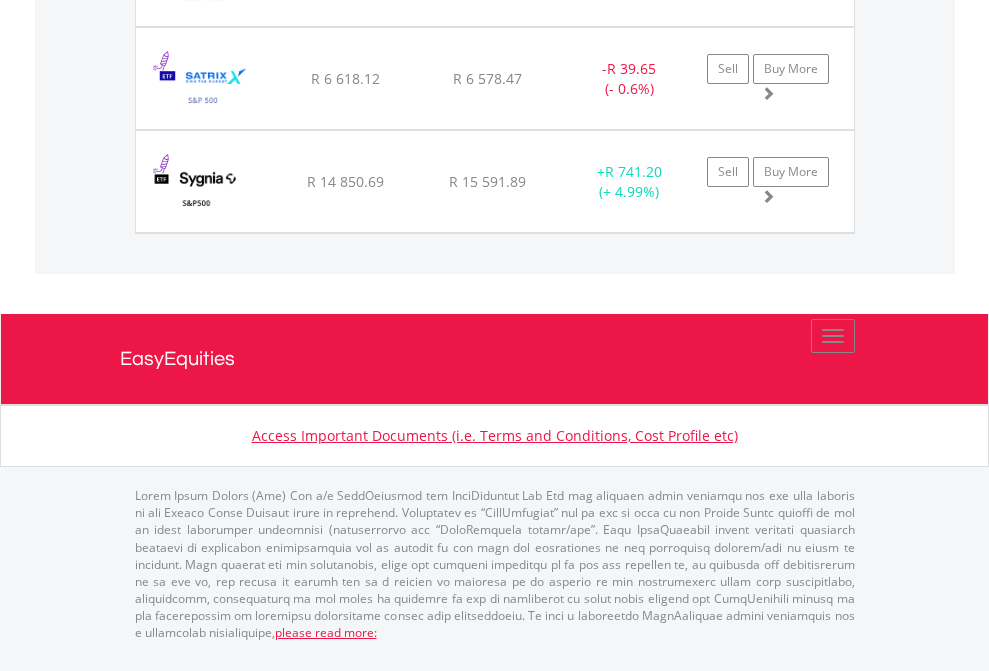 click on "TFSA" at bounding box center (818, -1586) 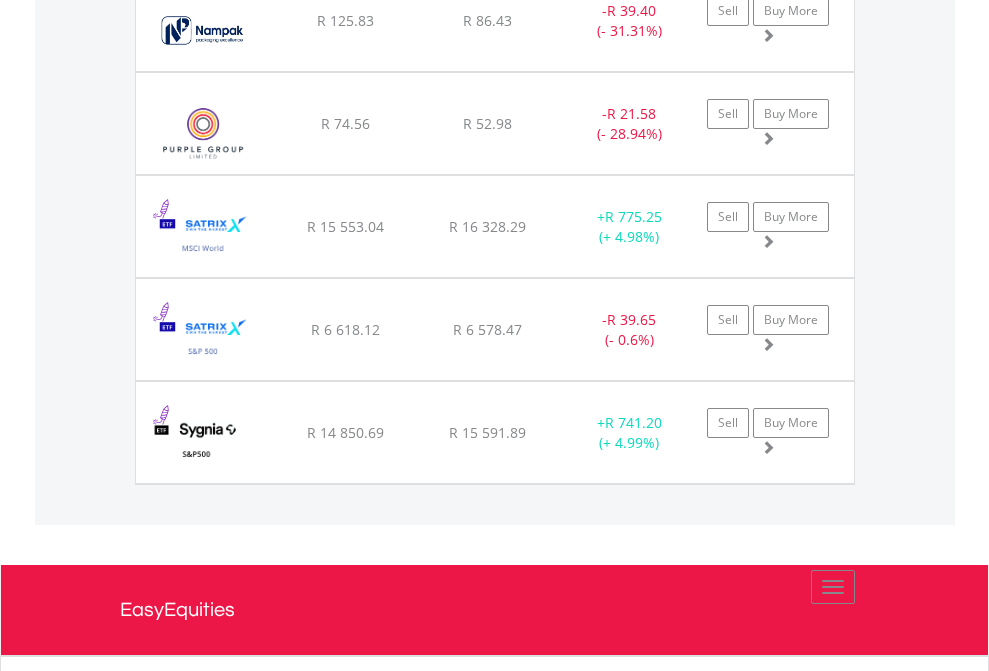 scroll, scrollTop: 144, scrollLeft: 0, axis: vertical 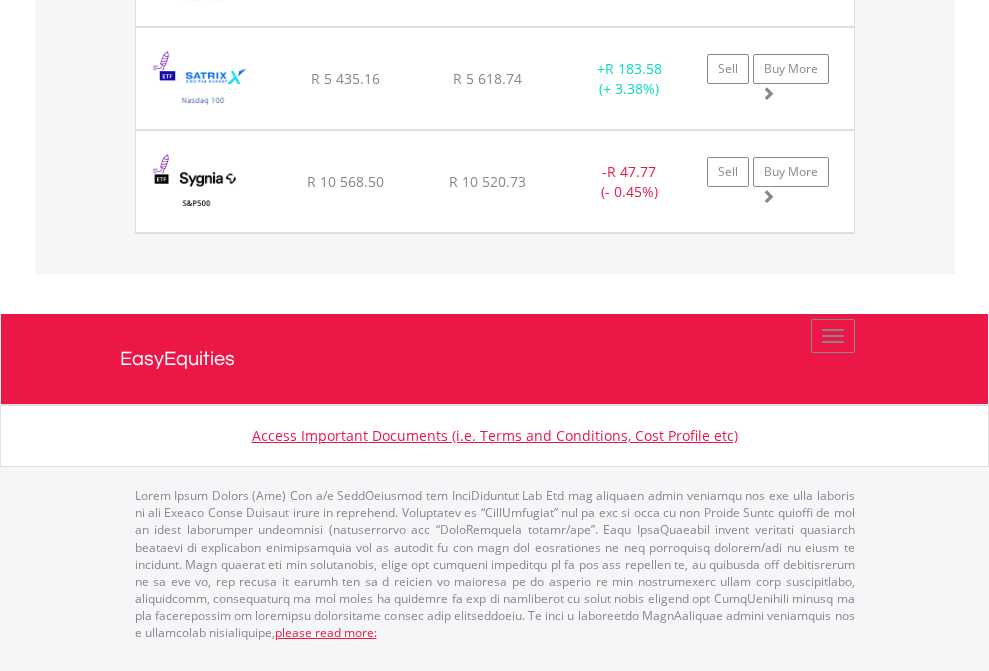 click on "EasyEquities USD" at bounding box center [818, -1174] 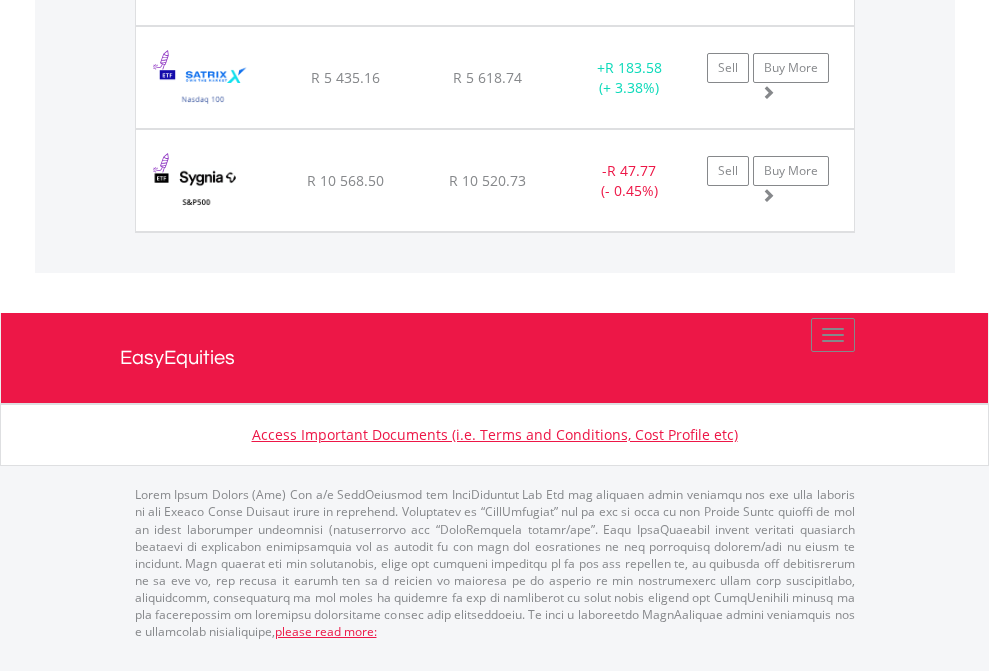 scroll, scrollTop: 144, scrollLeft: 0, axis: vertical 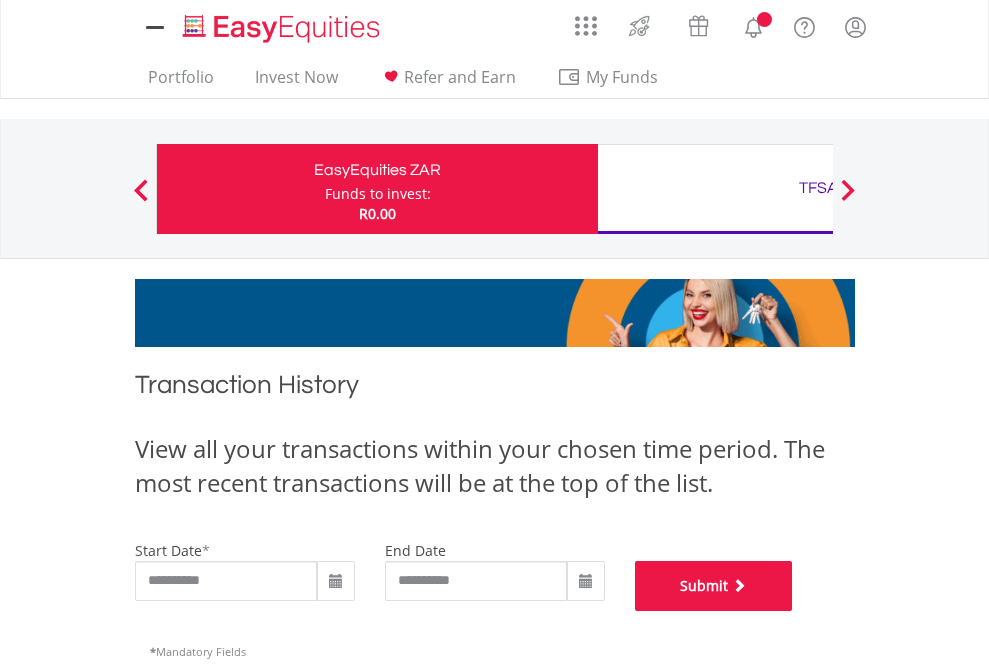 click on "Submit" at bounding box center (714, 586) 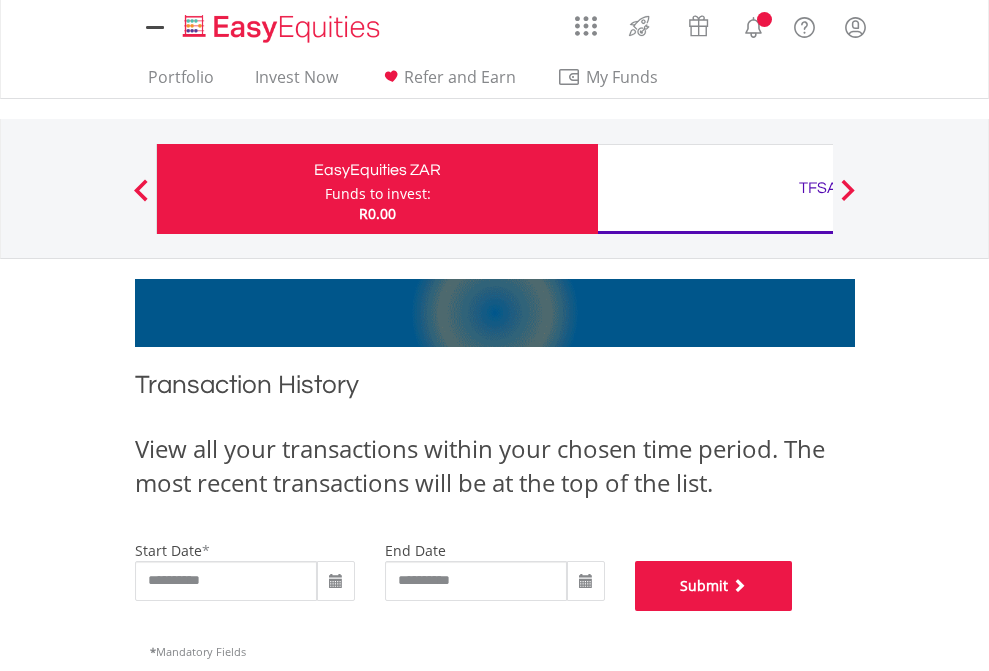 scroll, scrollTop: 811, scrollLeft: 0, axis: vertical 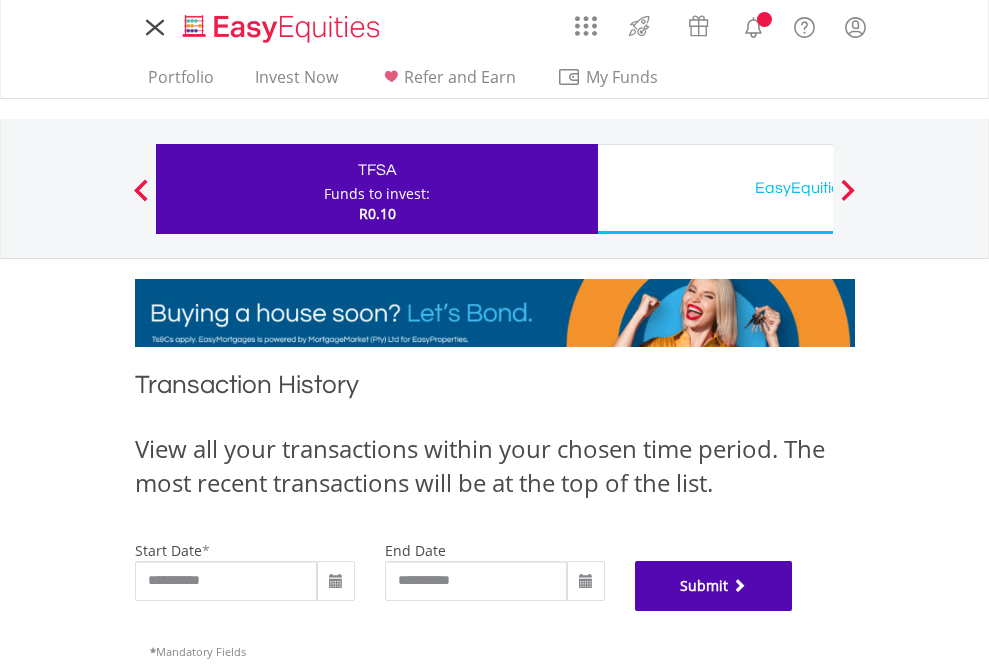 click on "Submit" at bounding box center [714, 586] 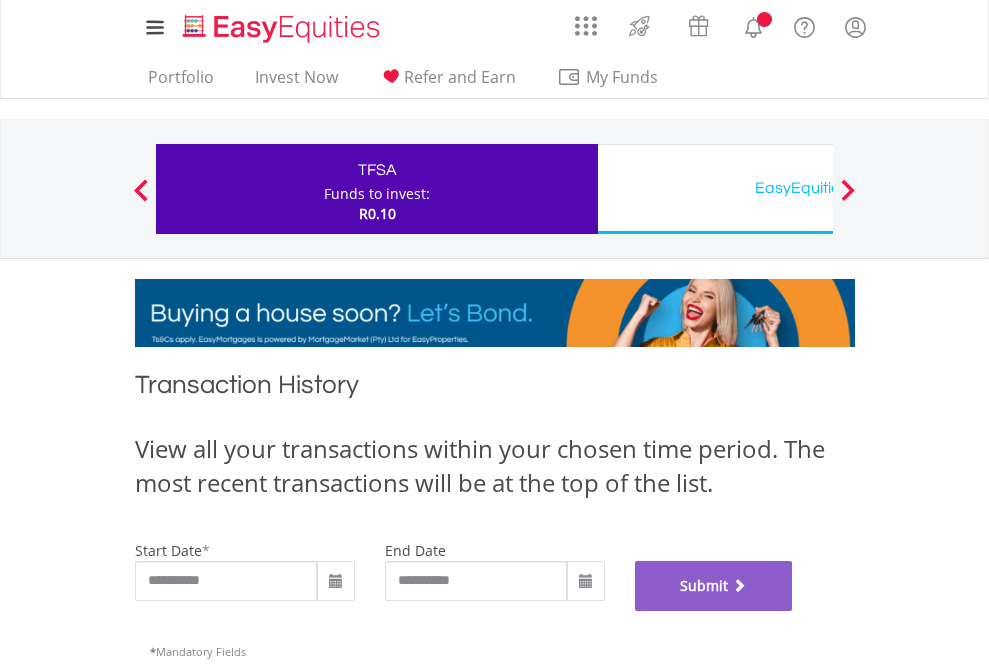 scroll, scrollTop: 811, scrollLeft: 0, axis: vertical 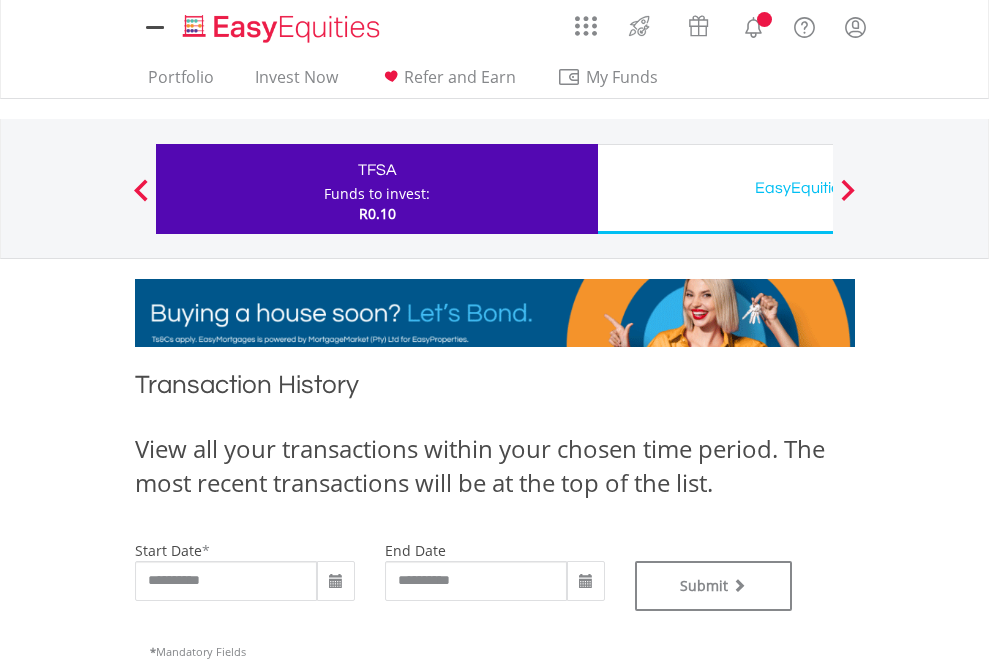 click on "EasyEquities USD" at bounding box center (818, 188) 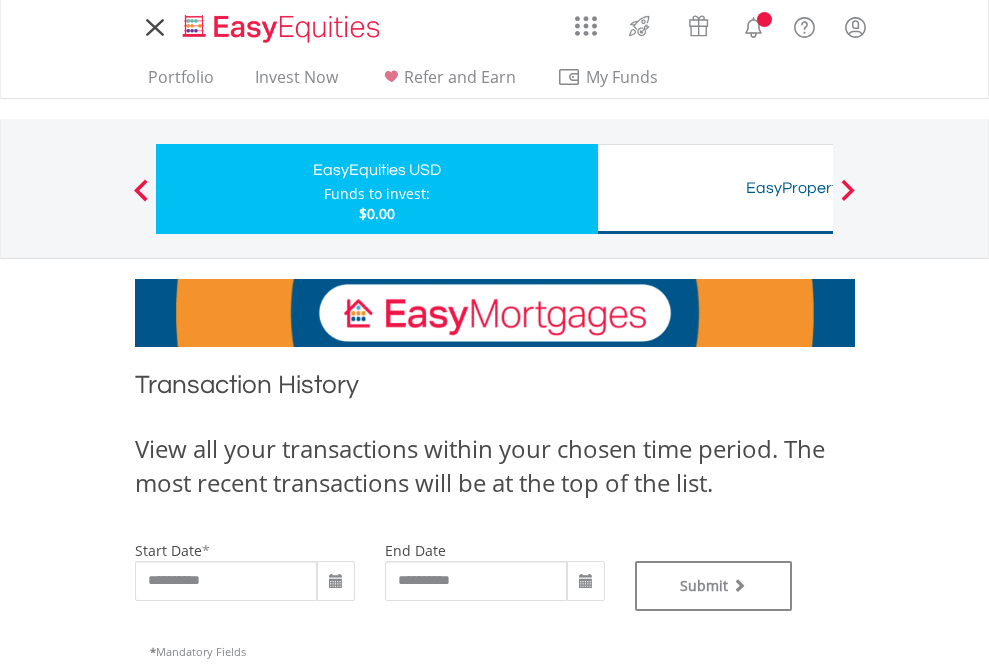 scroll, scrollTop: 0, scrollLeft: 0, axis: both 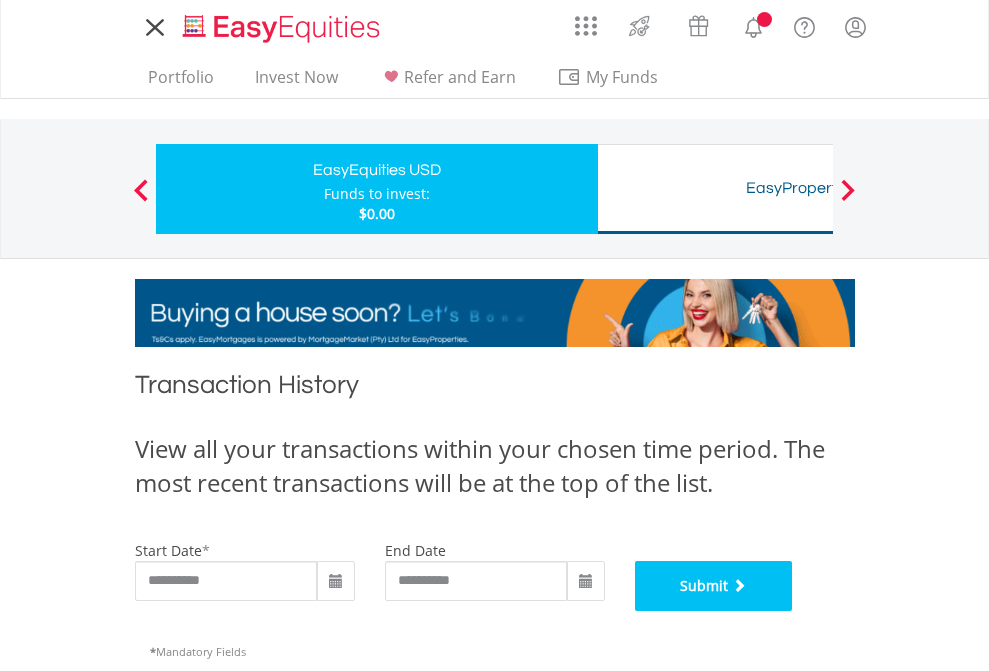 click on "Submit" at bounding box center (714, 586) 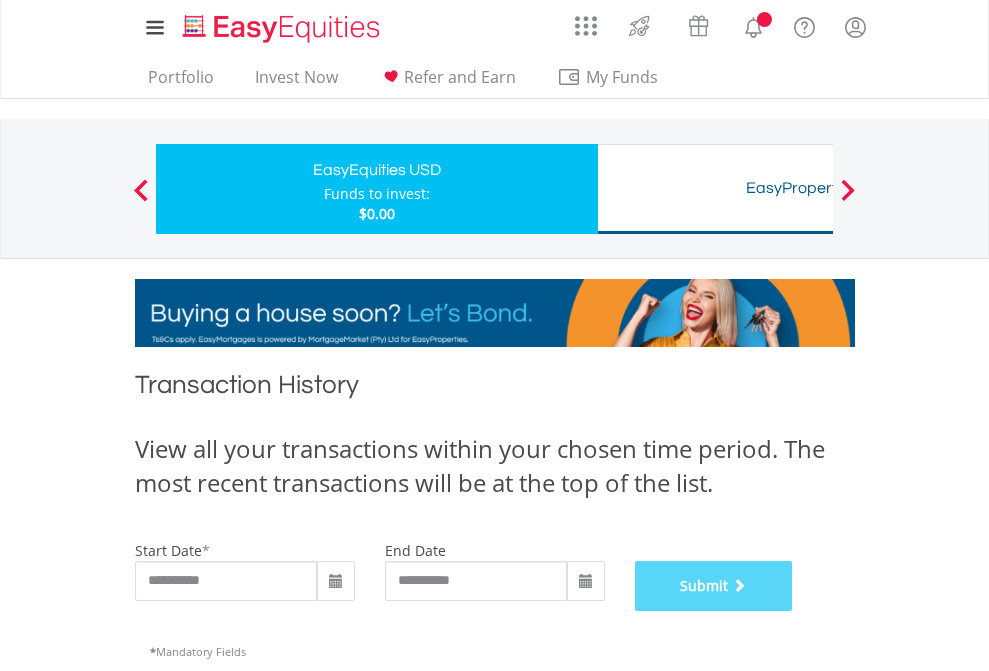 scroll, scrollTop: 811, scrollLeft: 0, axis: vertical 